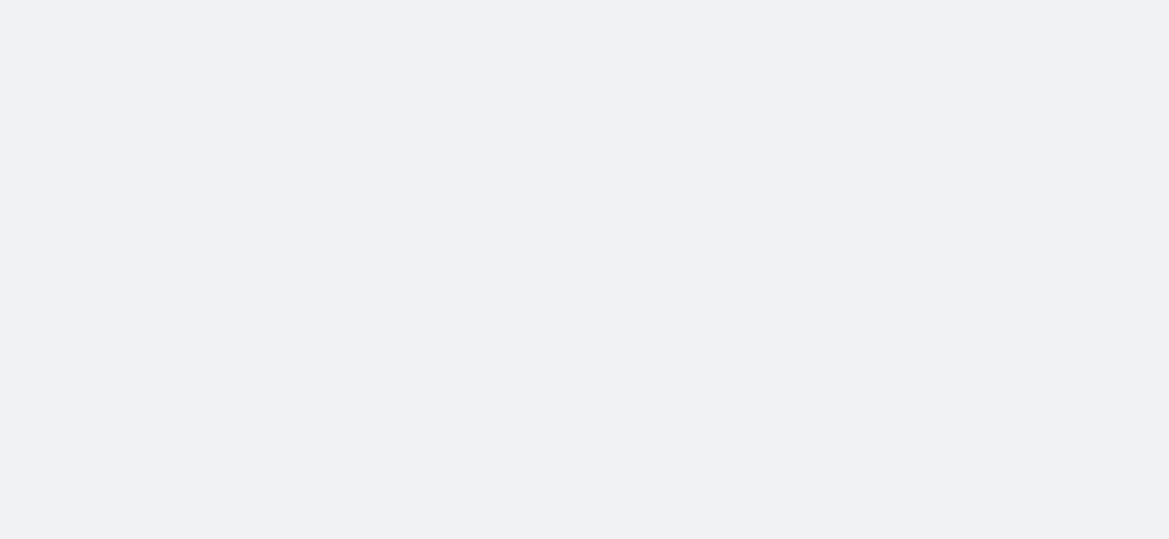 scroll, scrollTop: 0, scrollLeft: 0, axis: both 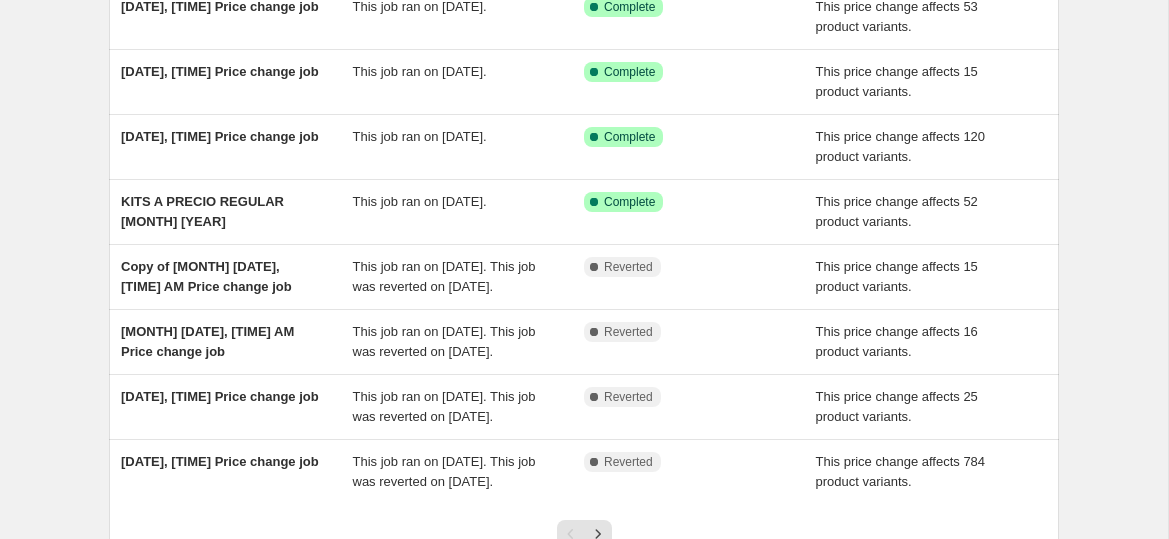 click on "This job ran on 25 de julio de 2025." at bounding box center (420, 201) 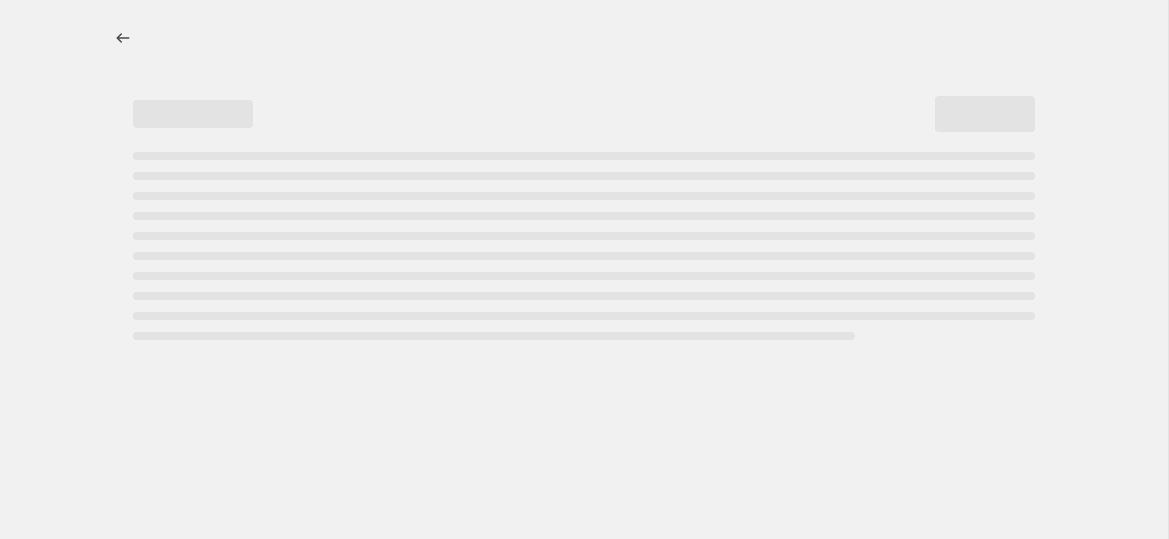 select on "ecap" 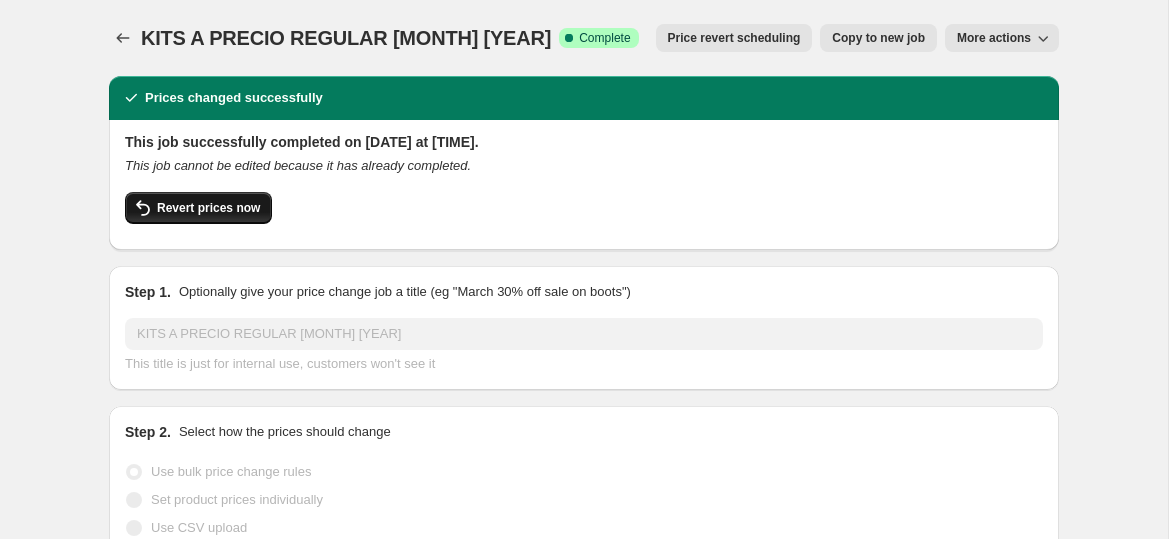 click on "Revert prices now" at bounding box center [208, 208] 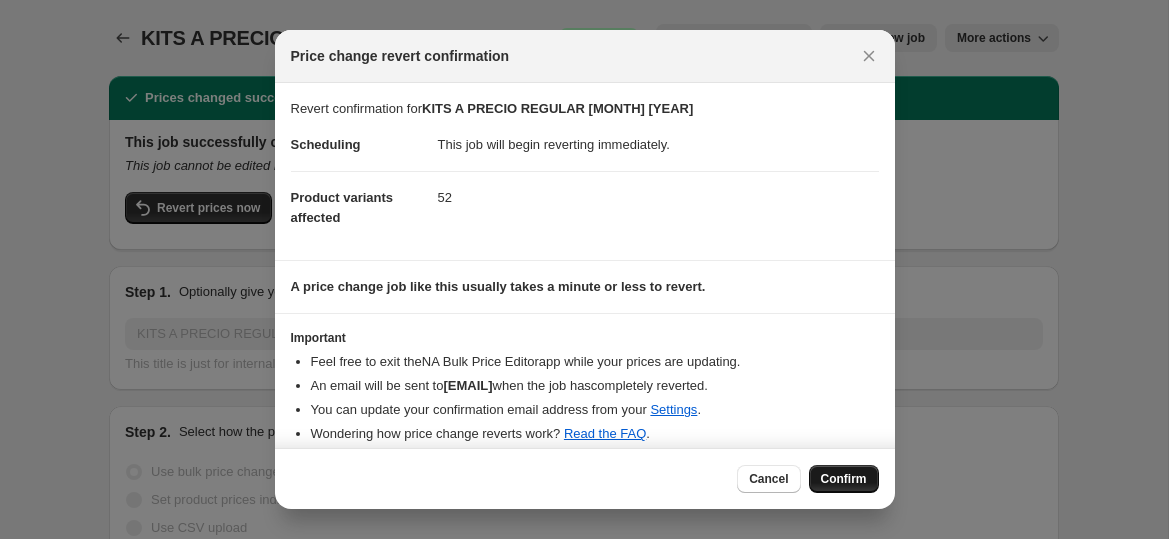 click on "Confirm" at bounding box center [844, 479] 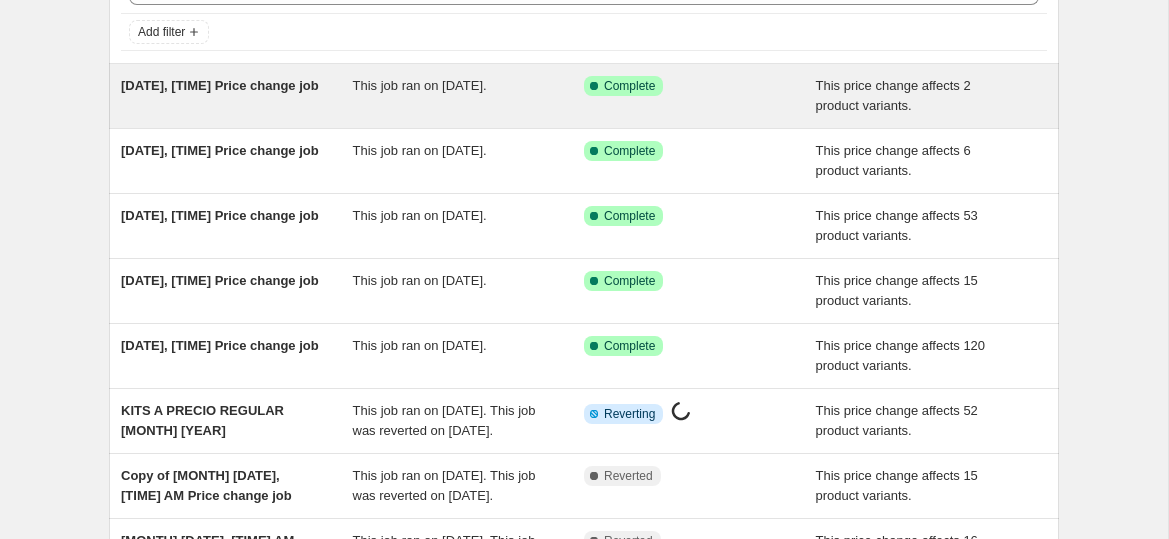 scroll, scrollTop: 150, scrollLeft: 0, axis: vertical 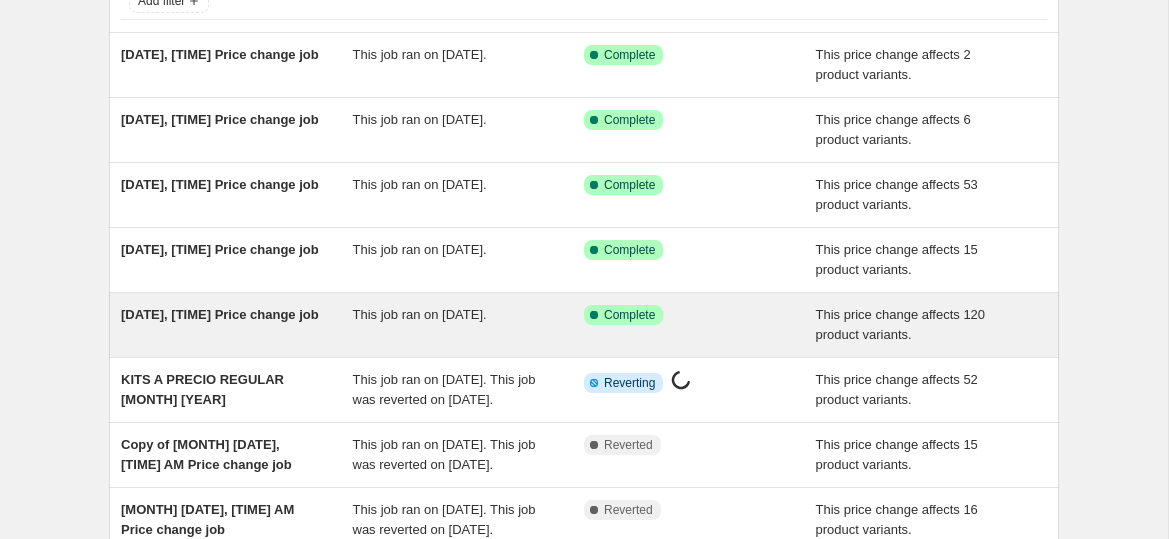 click on "This job ran on 25 de julio de 2025." at bounding box center [420, 314] 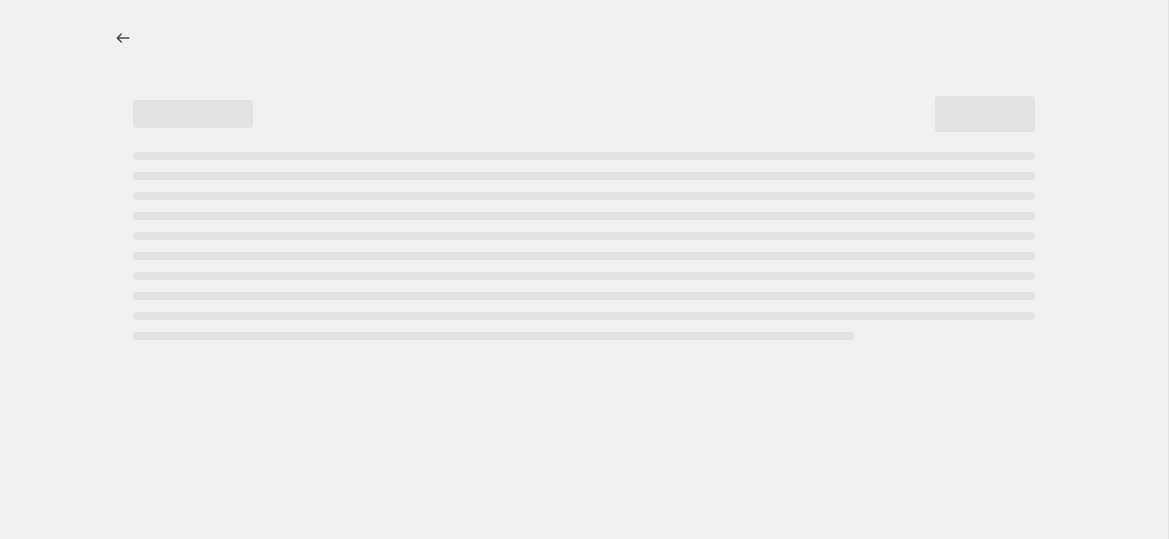 select on "ecap" 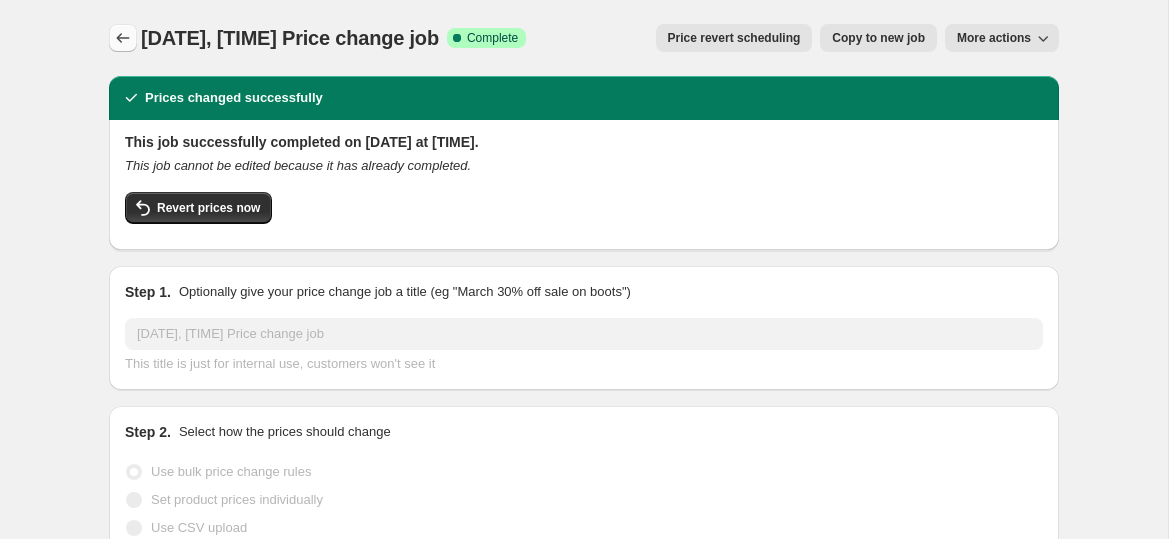click 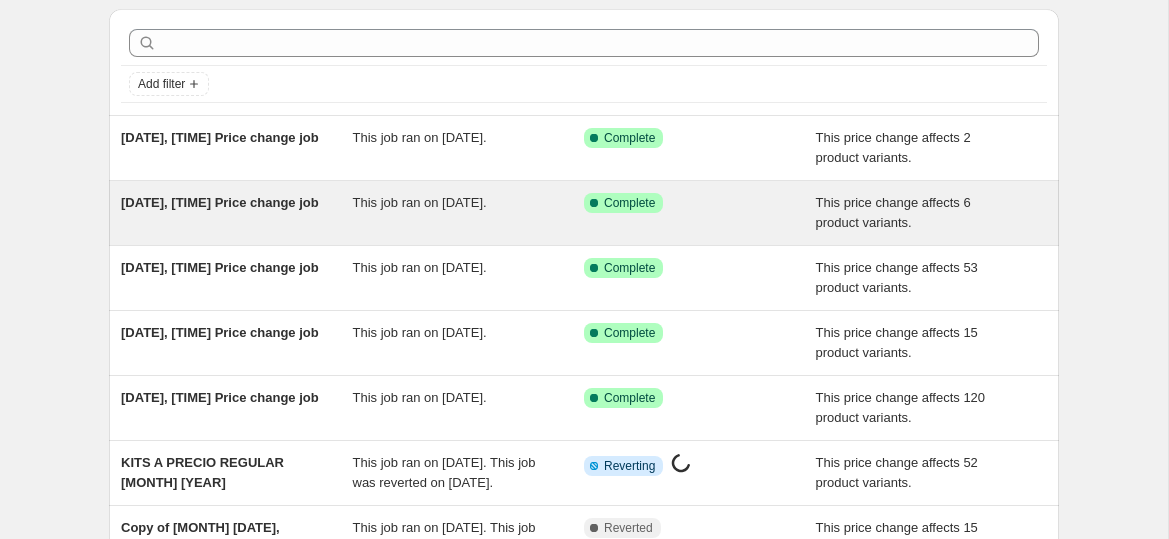 scroll, scrollTop: 107, scrollLeft: 0, axis: vertical 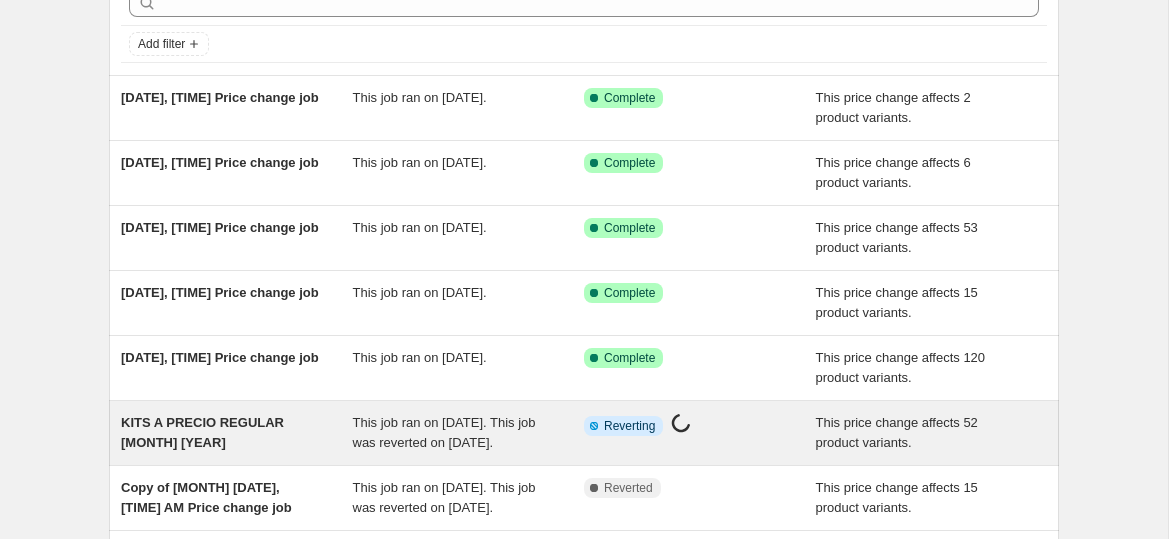 click on "KITS A PRECIO REGULAR julio 2025" at bounding box center (237, 433) 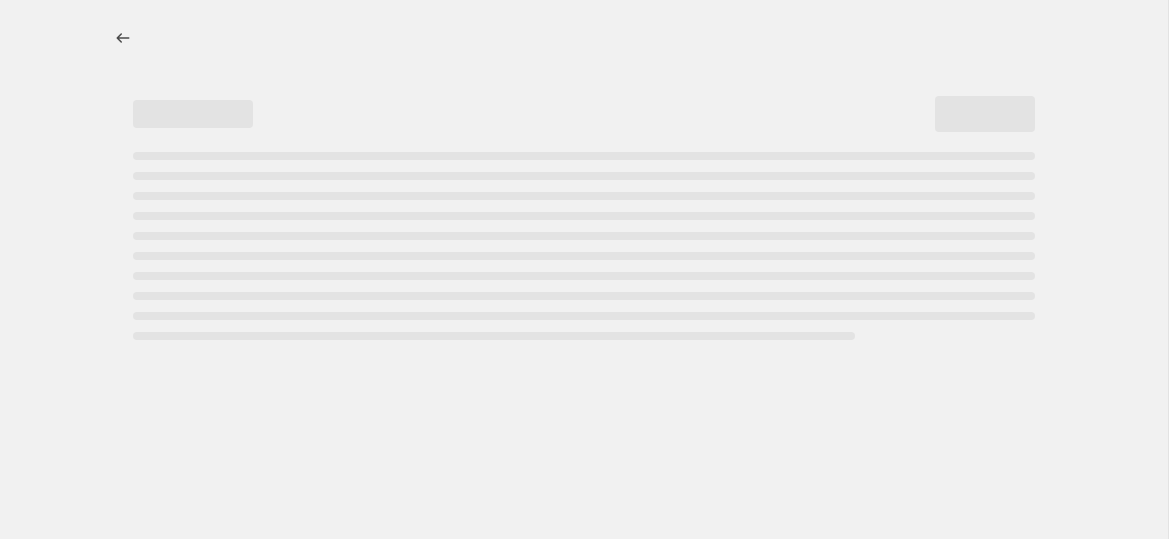 select on "ecap" 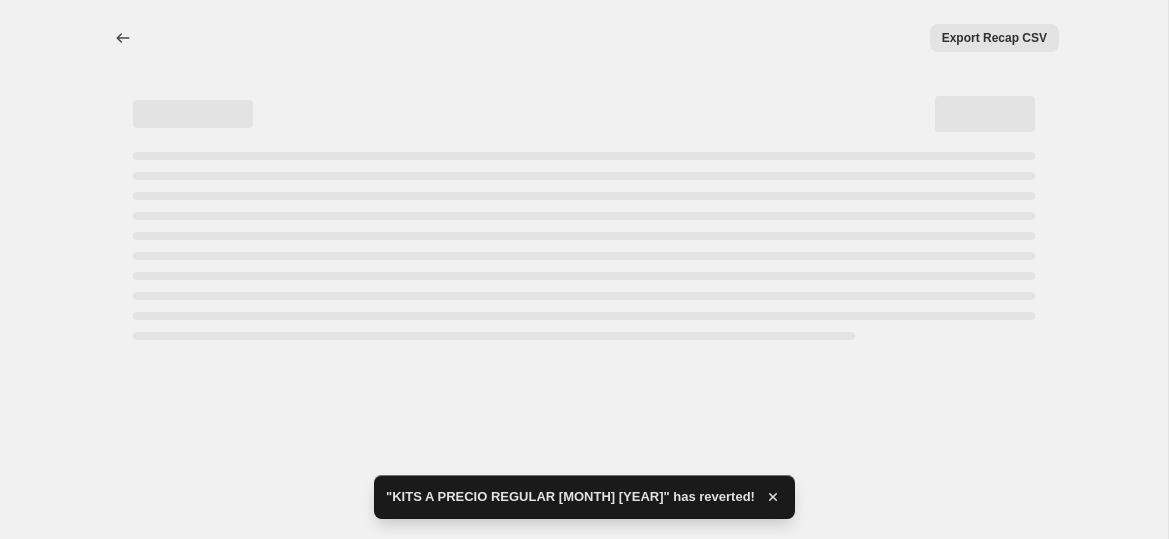 select on "ecap" 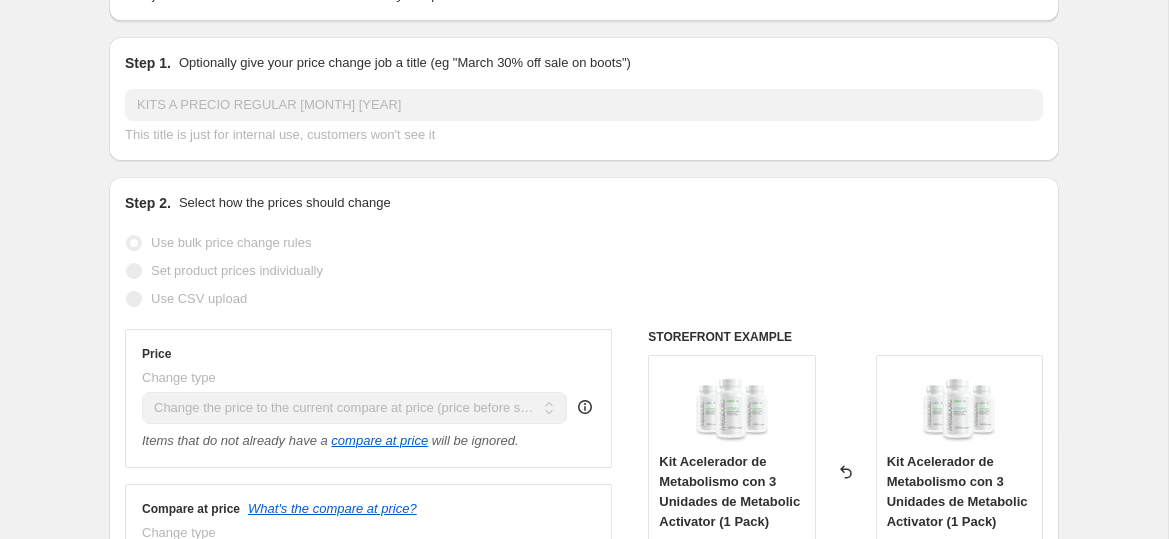 scroll, scrollTop: 416, scrollLeft: 0, axis: vertical 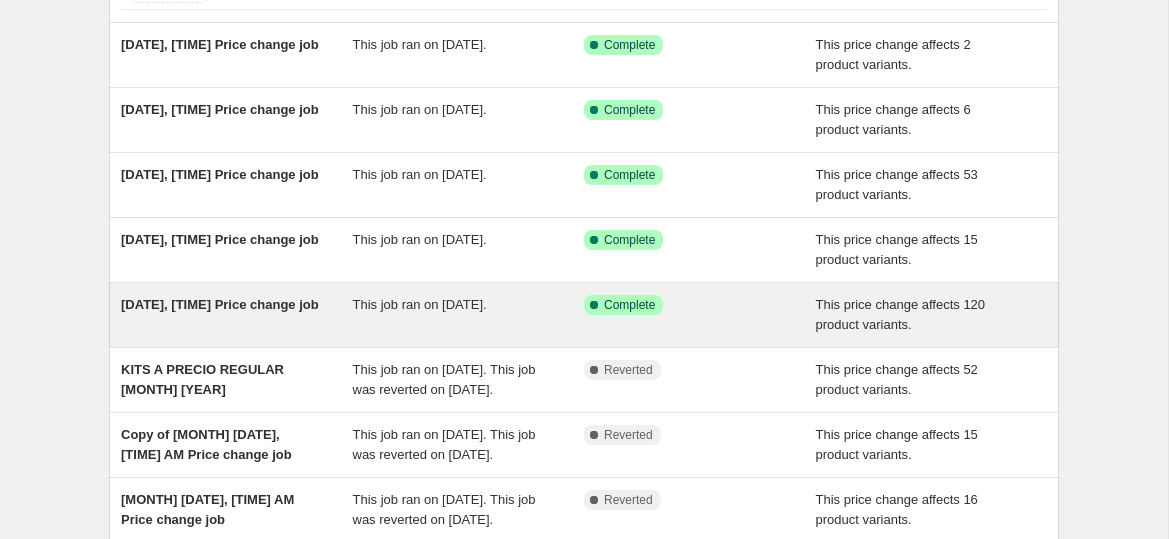 click on "This job ran on 25 de julio de 2025." at bounding box center [420, 304] 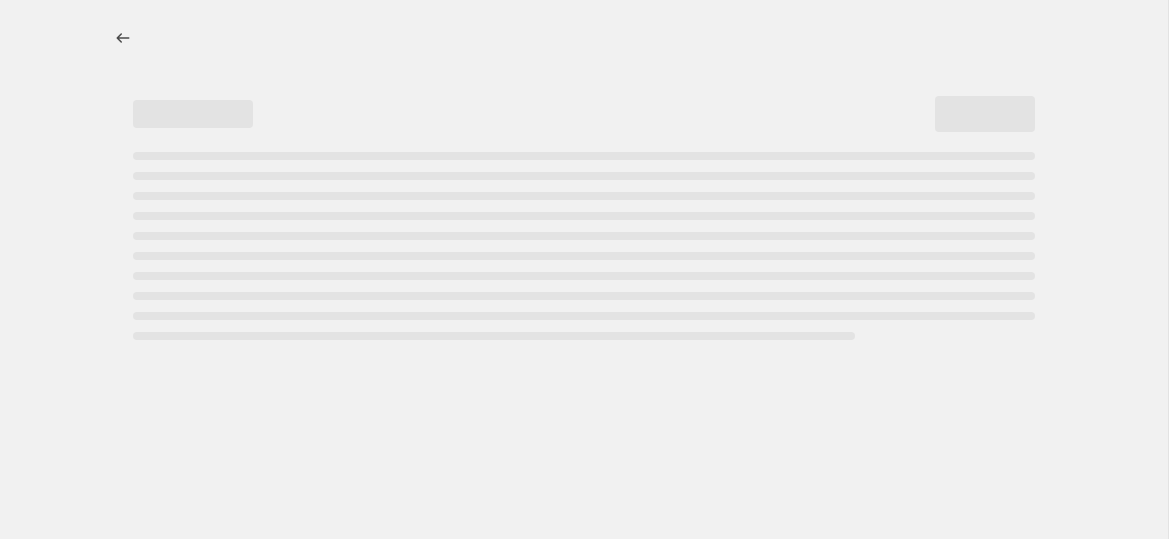 scroll, scrollTop: 0, scrollLeft: 0, axis: both 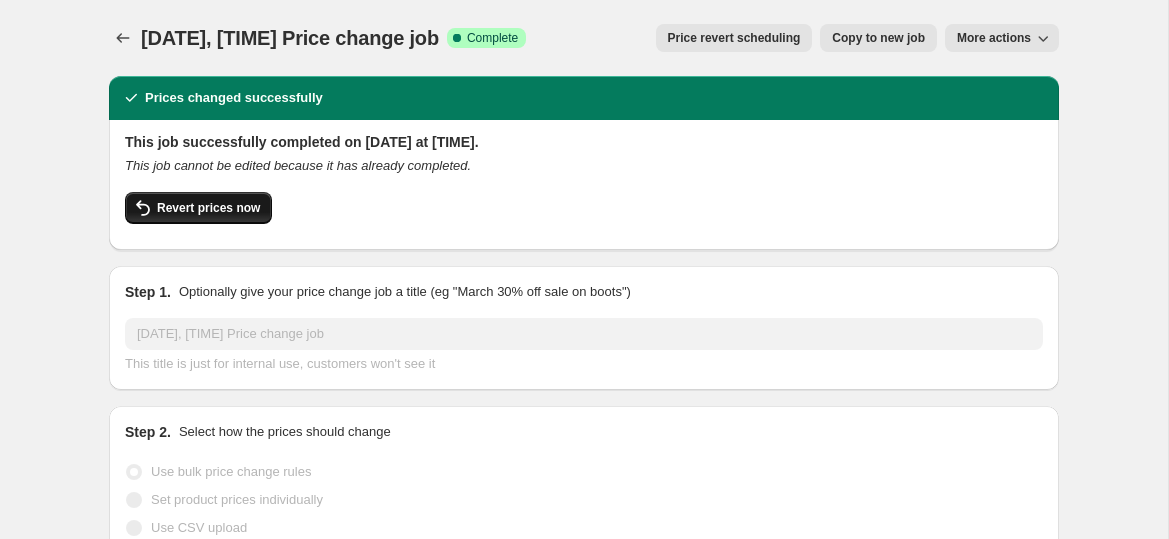 click on "Revert prices now" at bounding box center (208, 208) 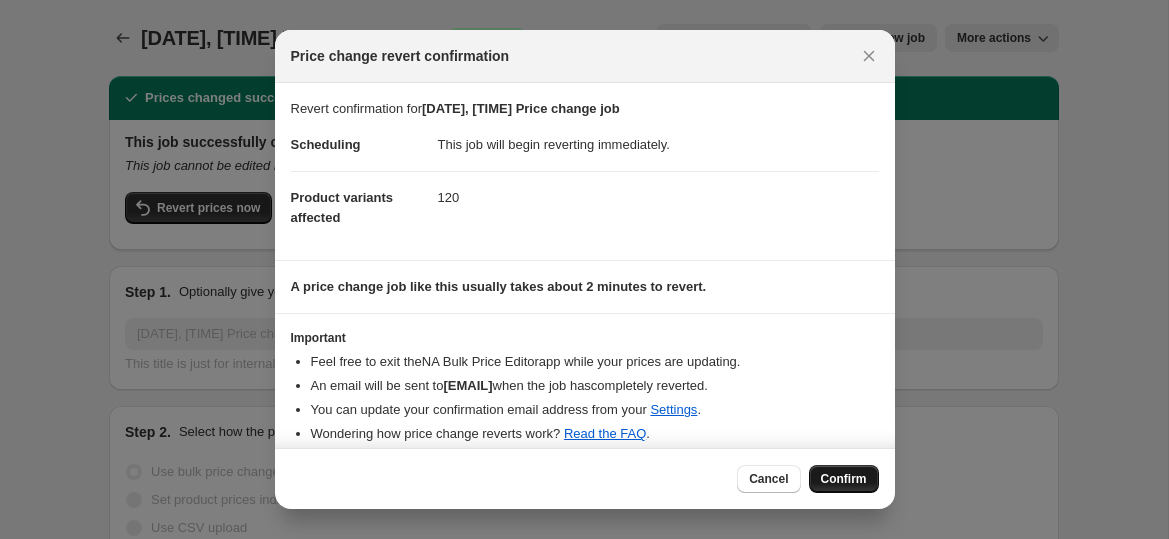 click on "Confirm" at bounding box center (844, 479) 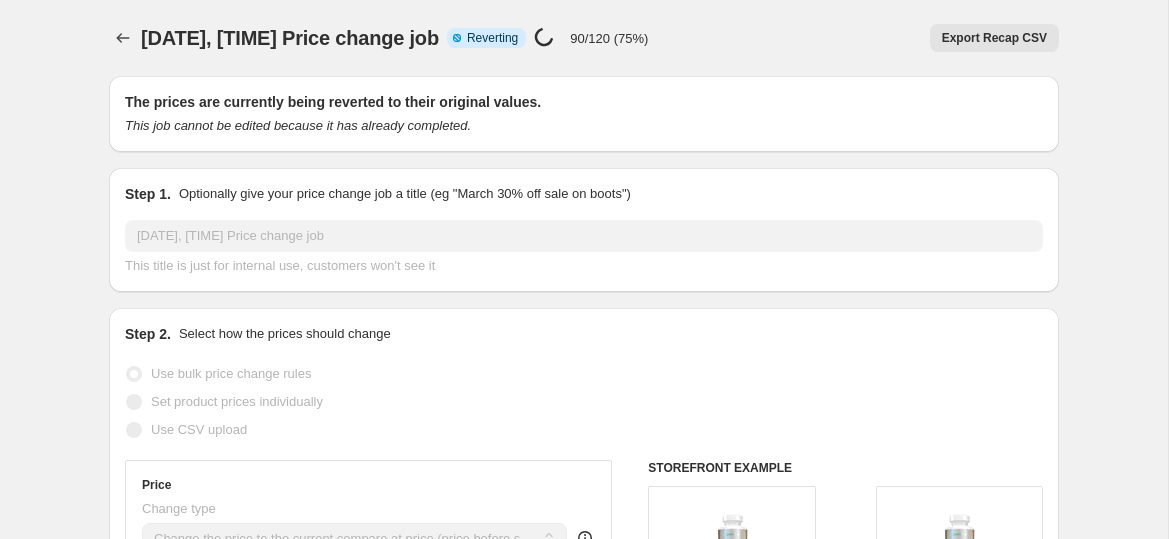 select on "ecap" 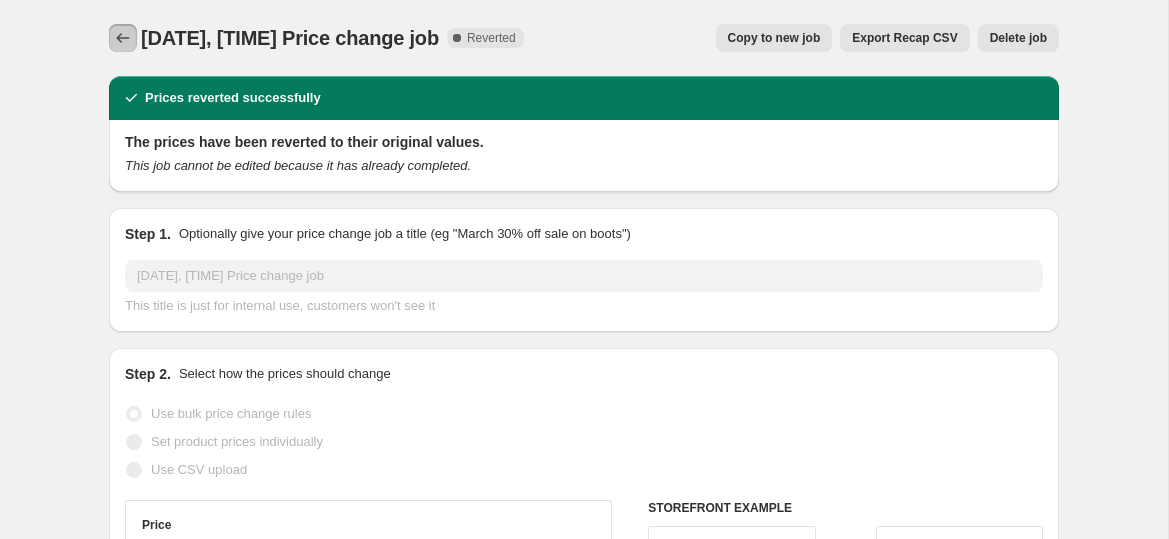 click 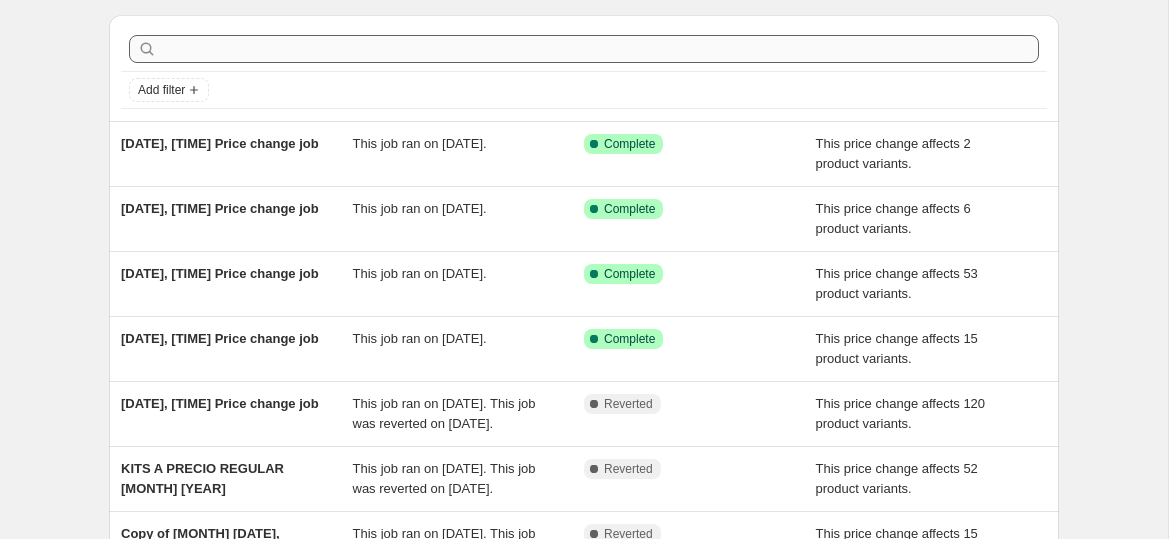 scroll, scrollTop: 64, scrollLeft: 0, axis: vertical 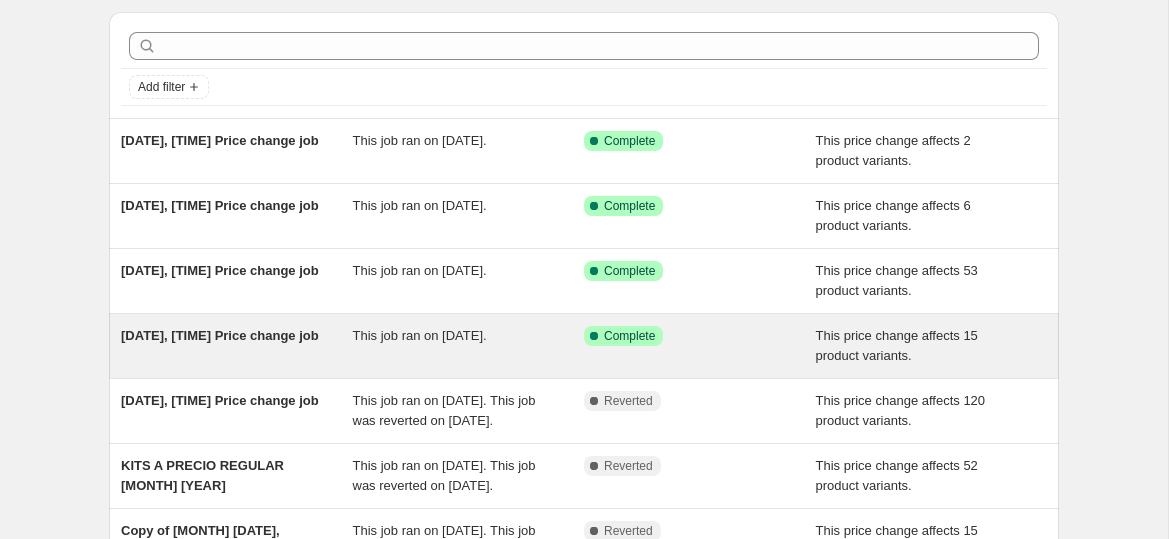 click on "This job ran on 25 de julio de 2025." at bounding box center (420, 335) 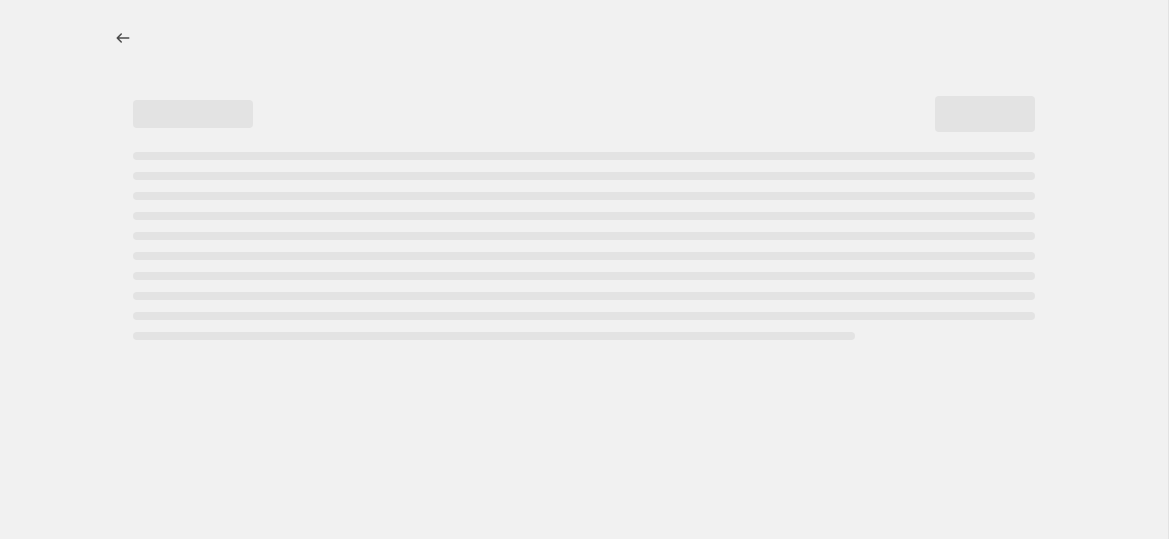 select on "ecap" 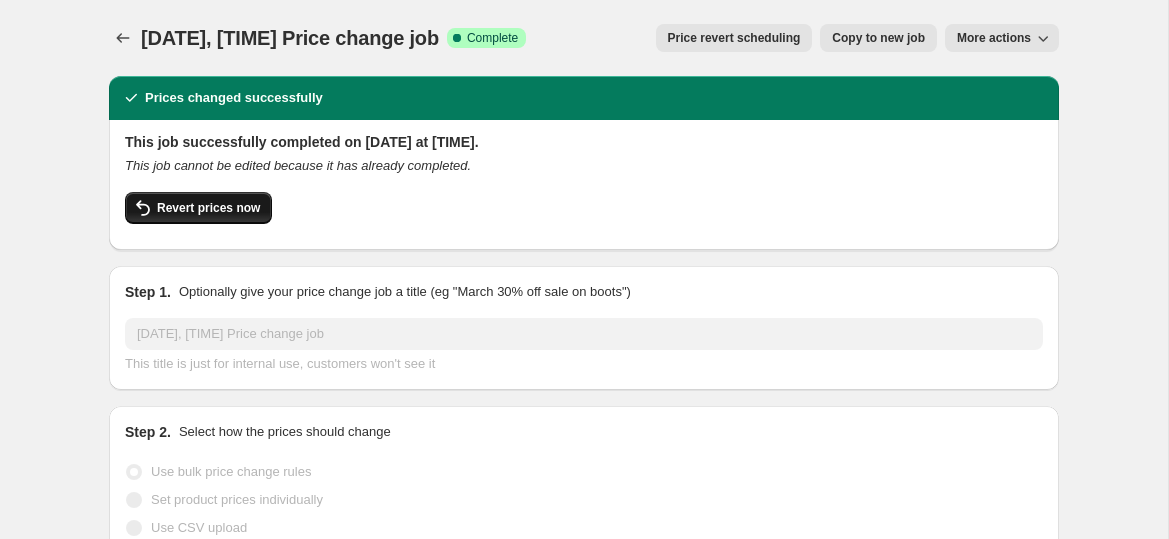 click on "Revert prices now" at bounding box center [198, 208] 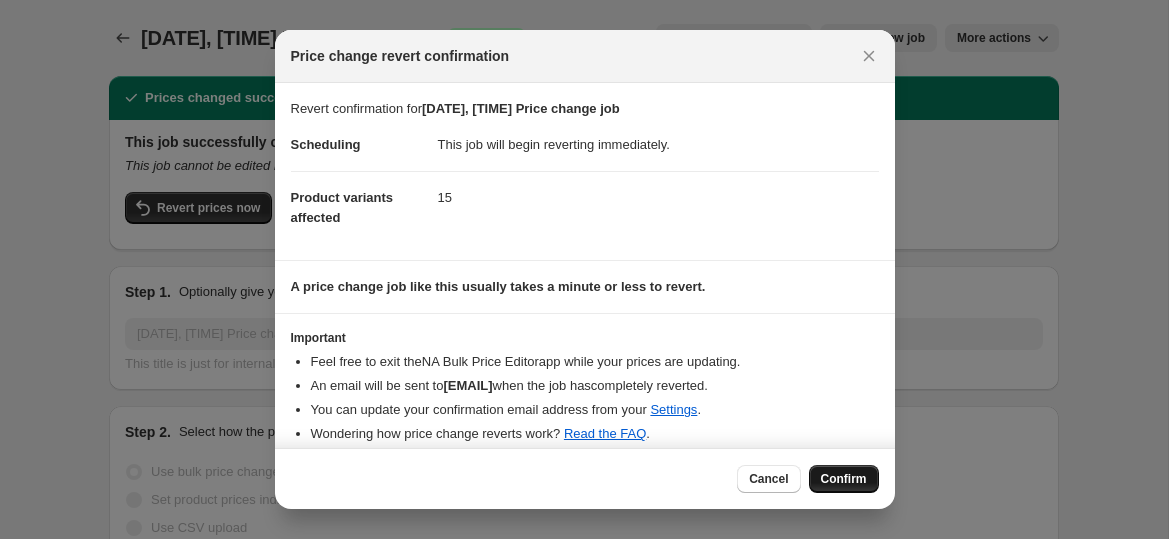 click on "Confirm" at bounding box center (844, 479) 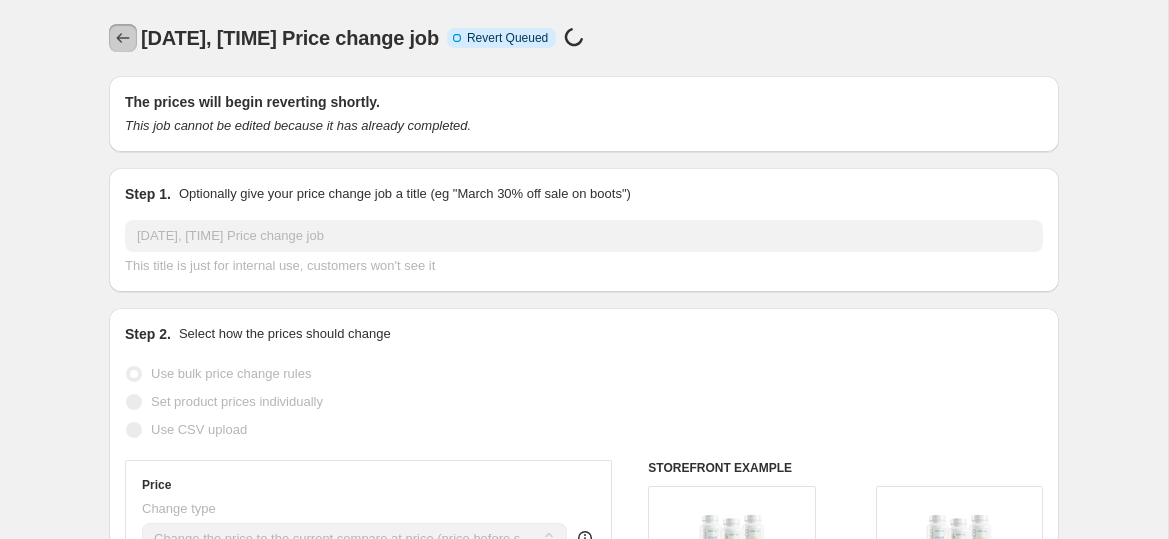 click 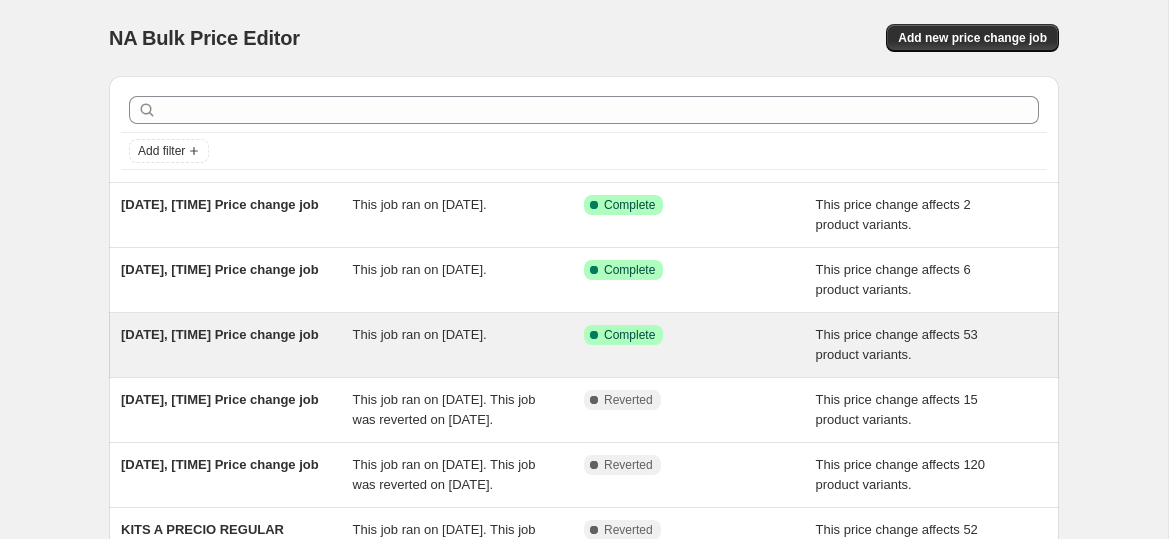 click on "This job ran on 25 de julio de 2025." at bounding box center [469, 345] 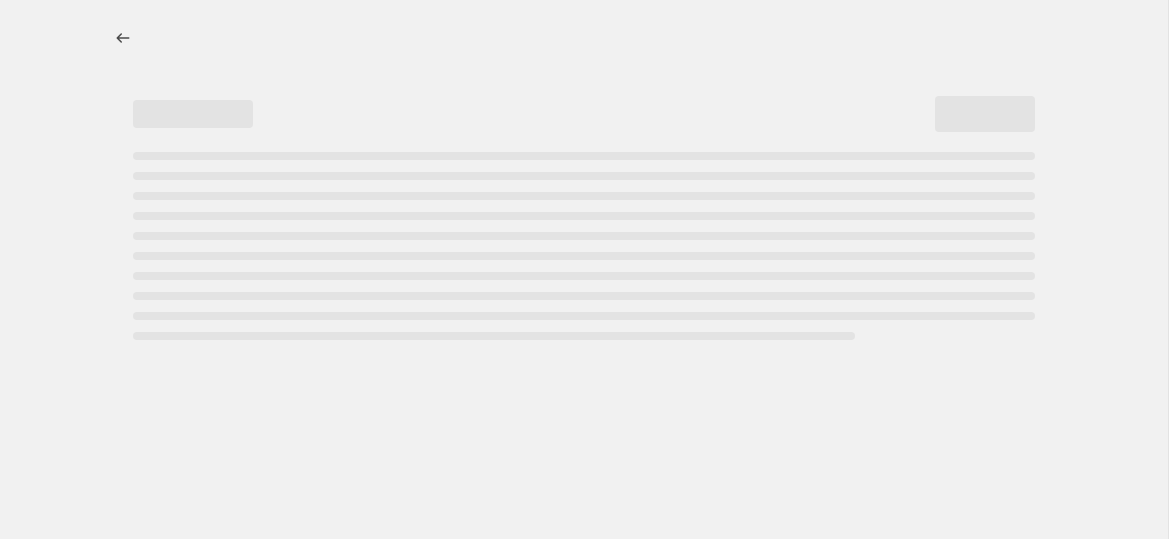select on "ecap" 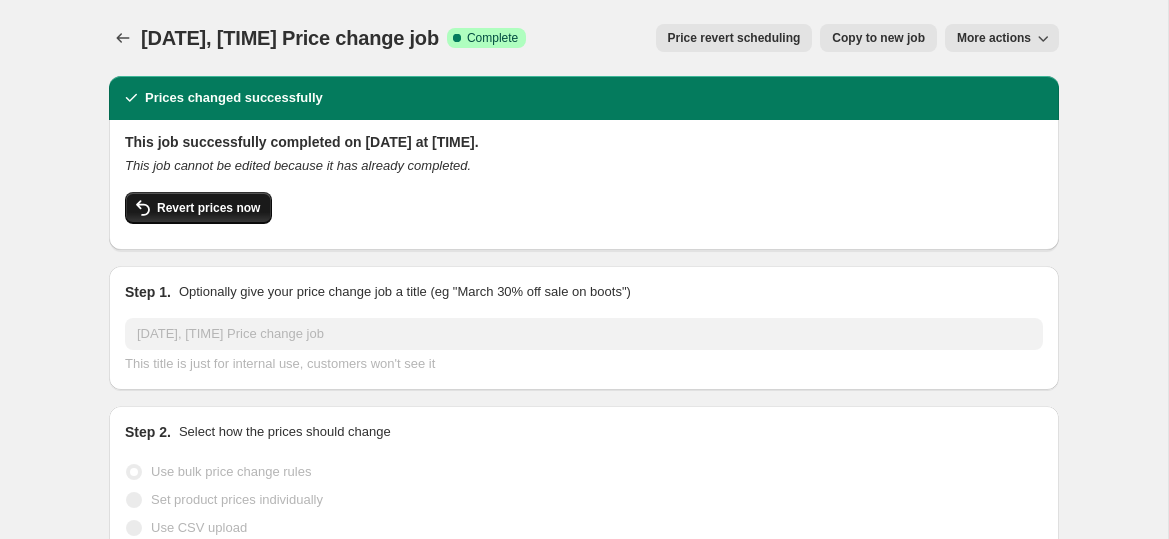 click on "Revert prices now" at bounding box center [198, 208] 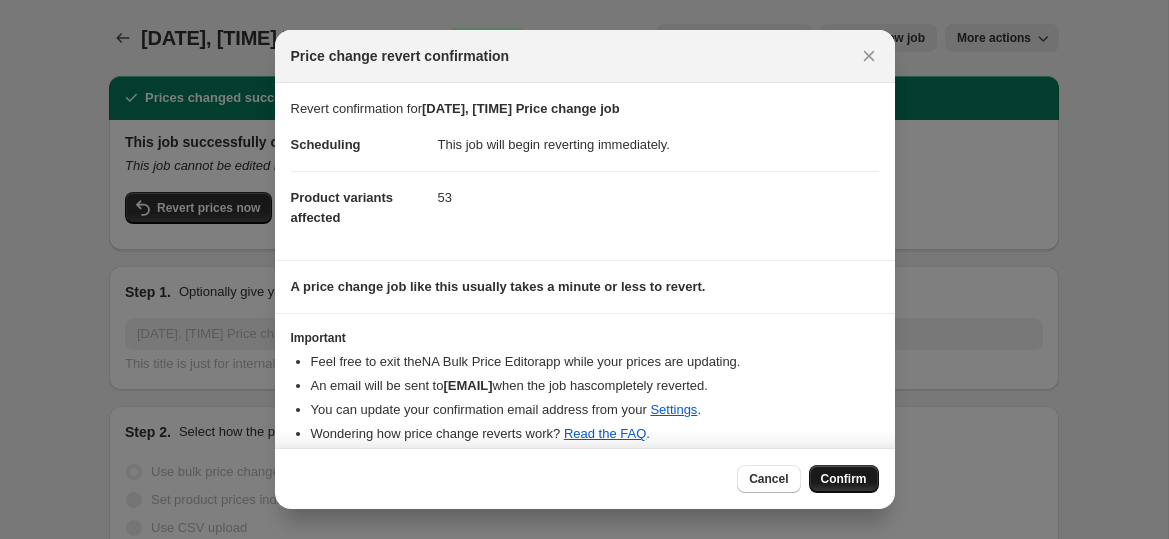 click on "Confirm" at bounding box center [844, 479] 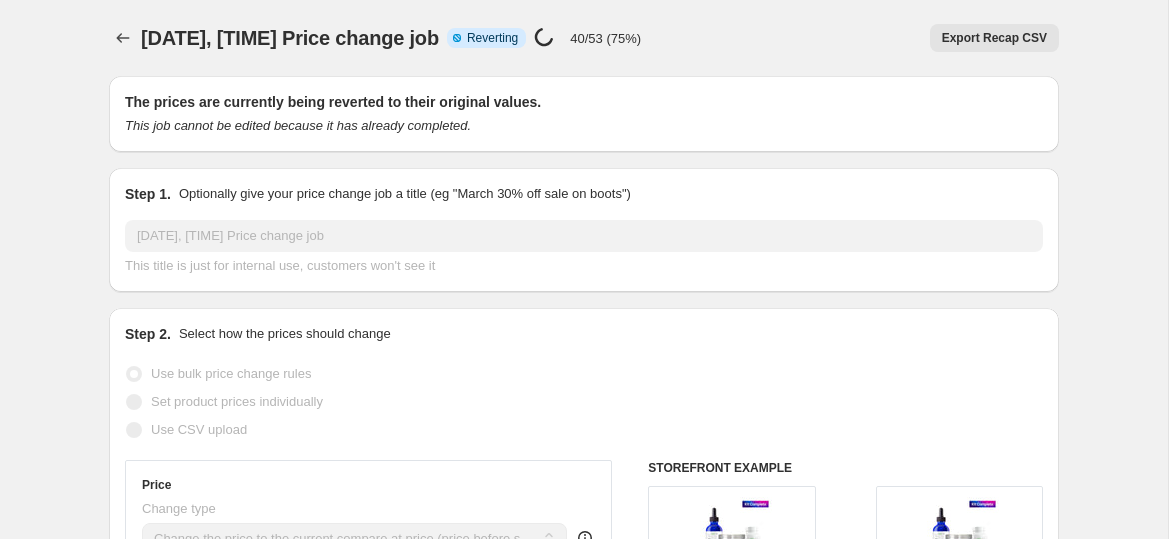 select on "ecap" 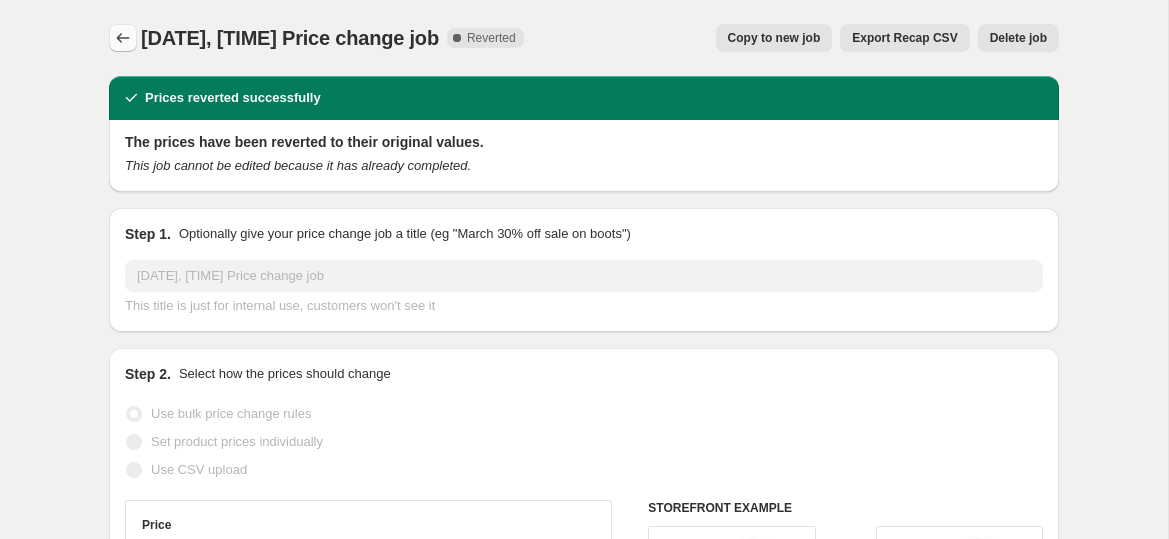 click 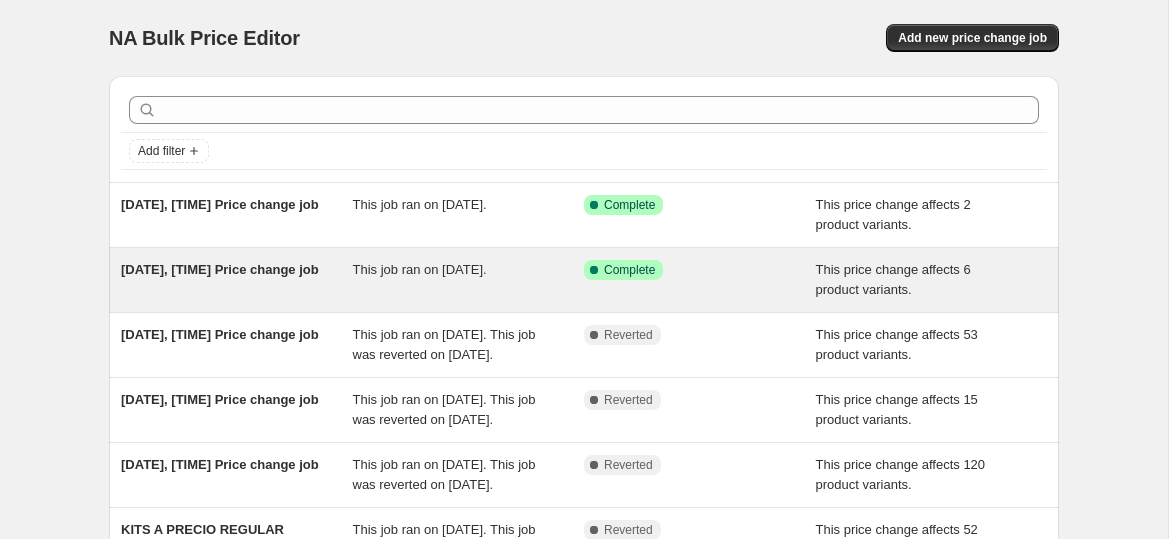 click on "This job ran on 25 de julio de 2025." at bounding box center (469, 280) 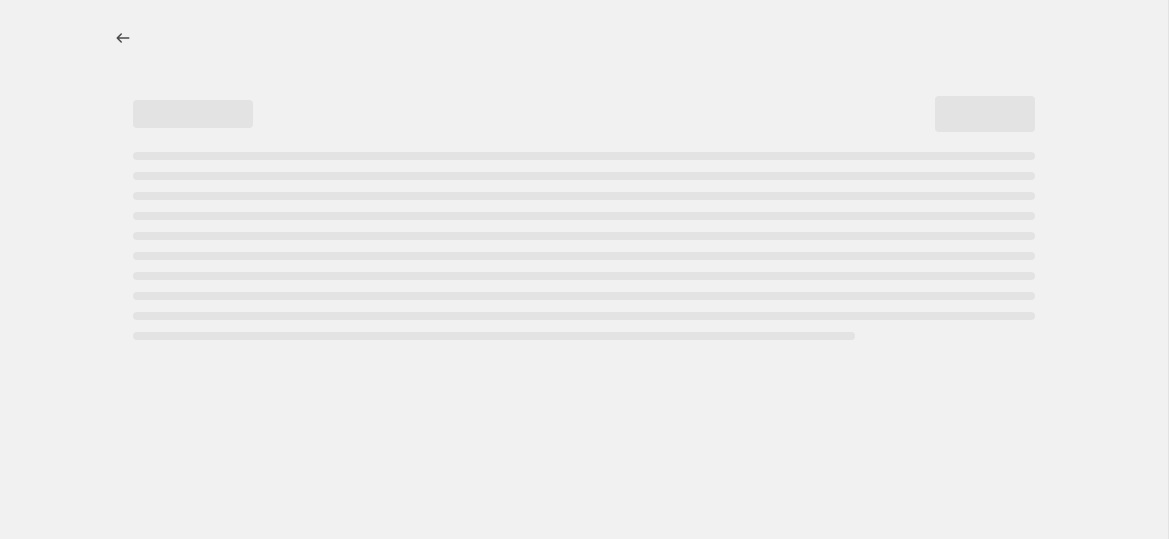 select on "ecap" 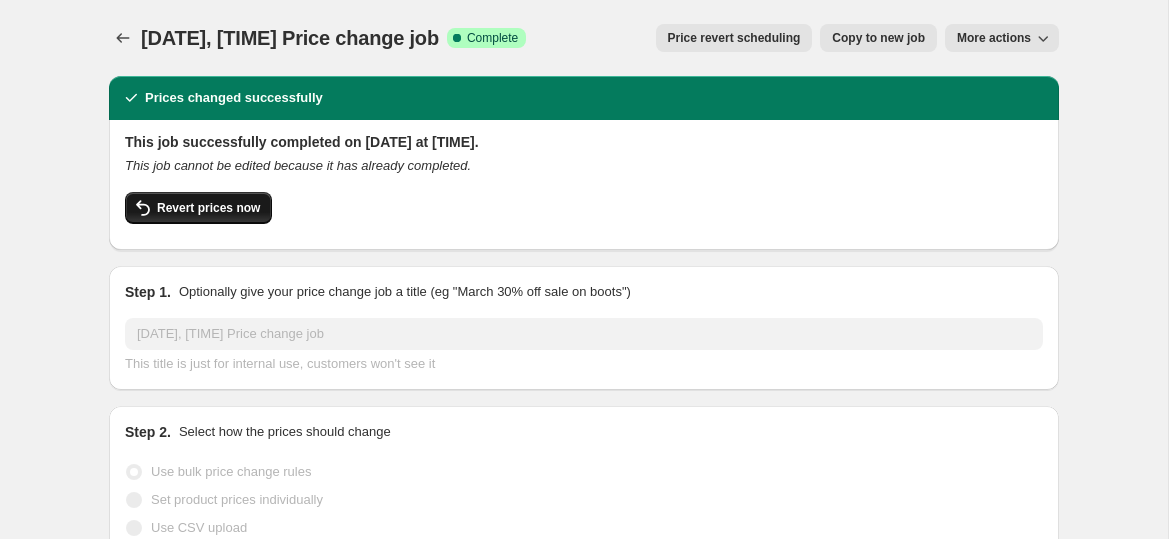 click on "Revert prices now" at bounding box center [208, 208] 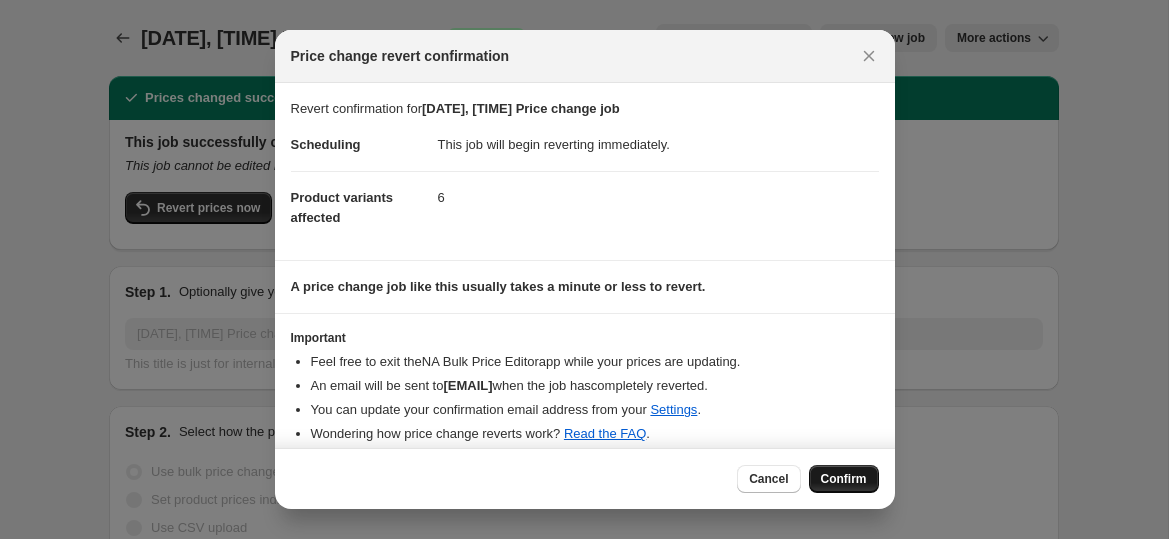 click on "Confirm" at bounding box center (844, 479) 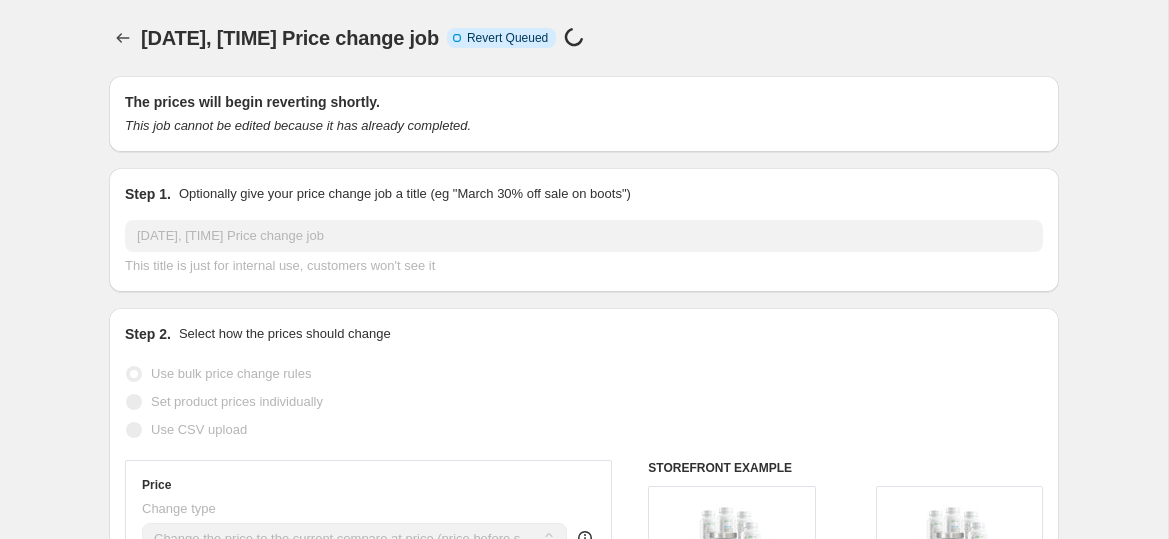 select on "ecap" 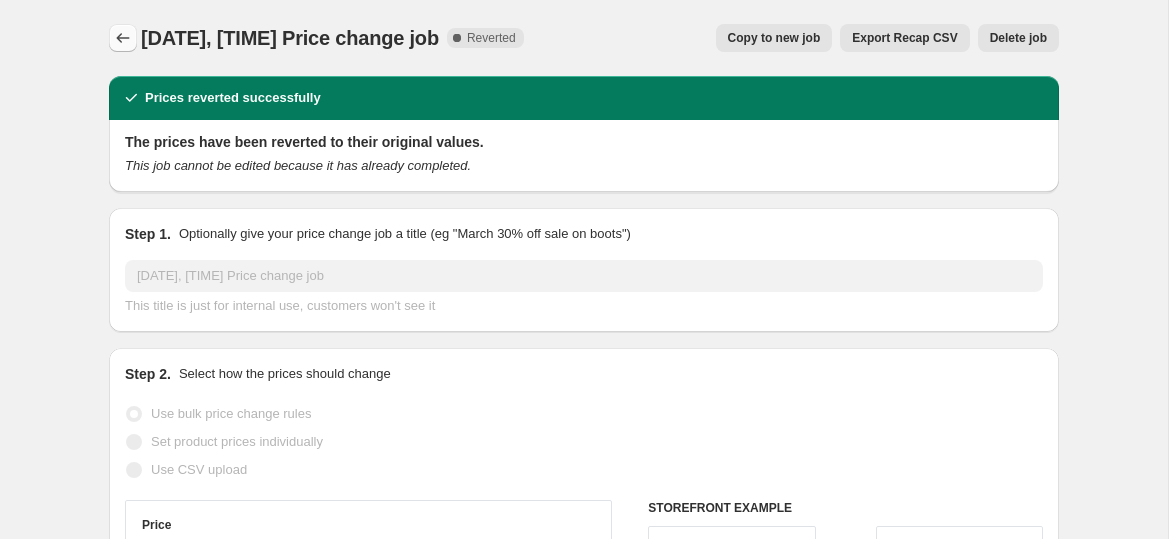 click at bounding box center (123, 38) 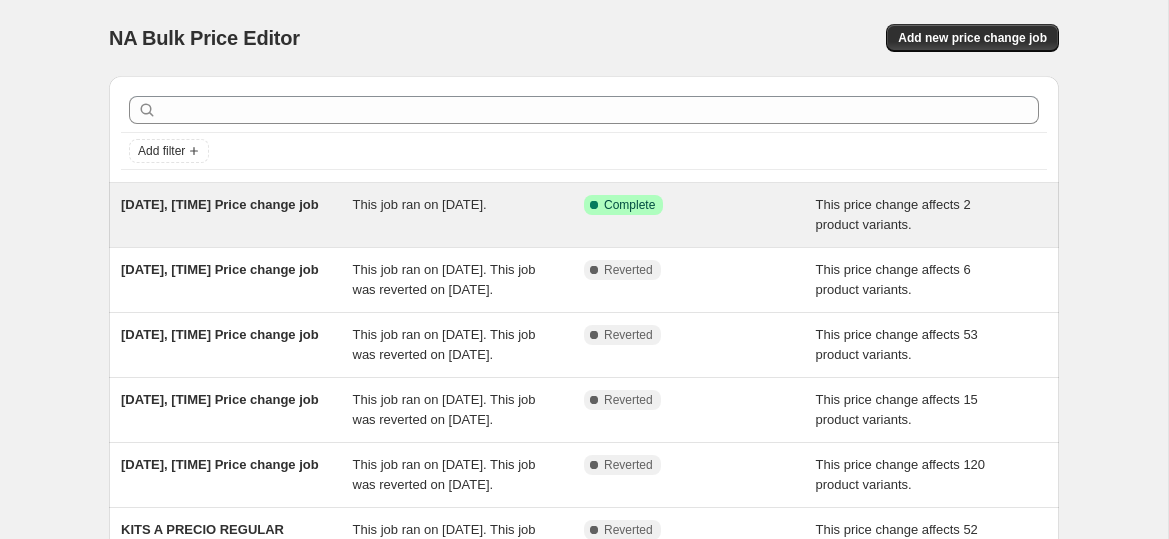 click on "This job ran on 25 de julio de 2025." at bounding box center (420, 204) 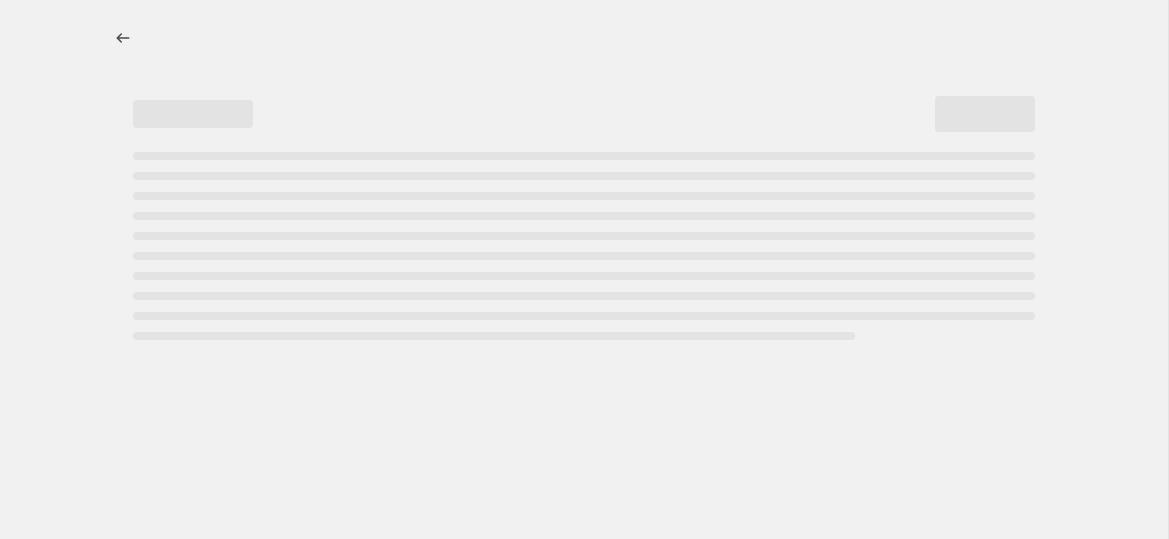 select on "ecap" 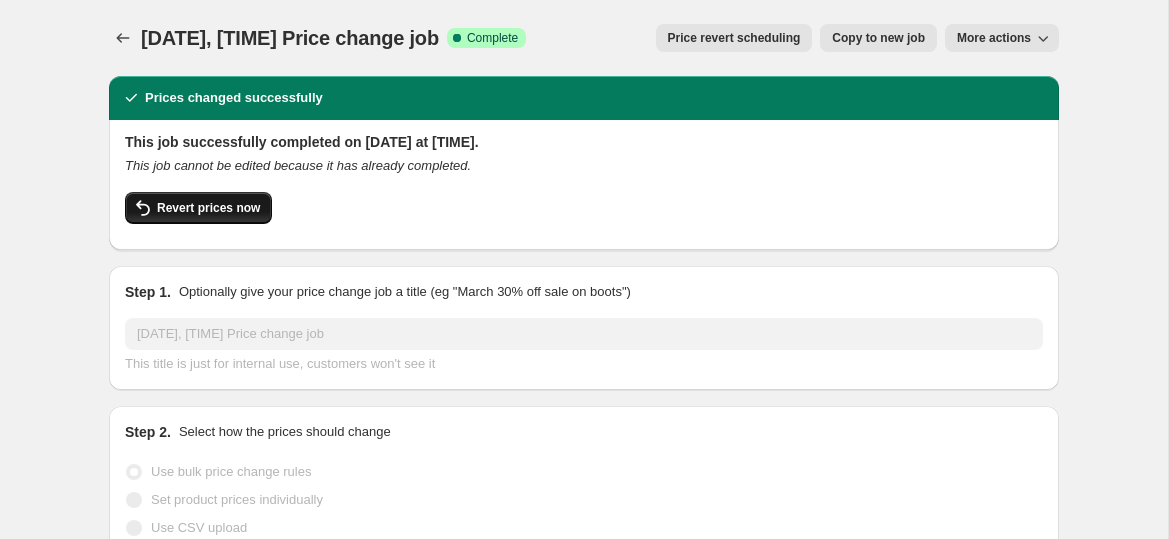 click on "Revert prices now" at bounding box center [208, 208] 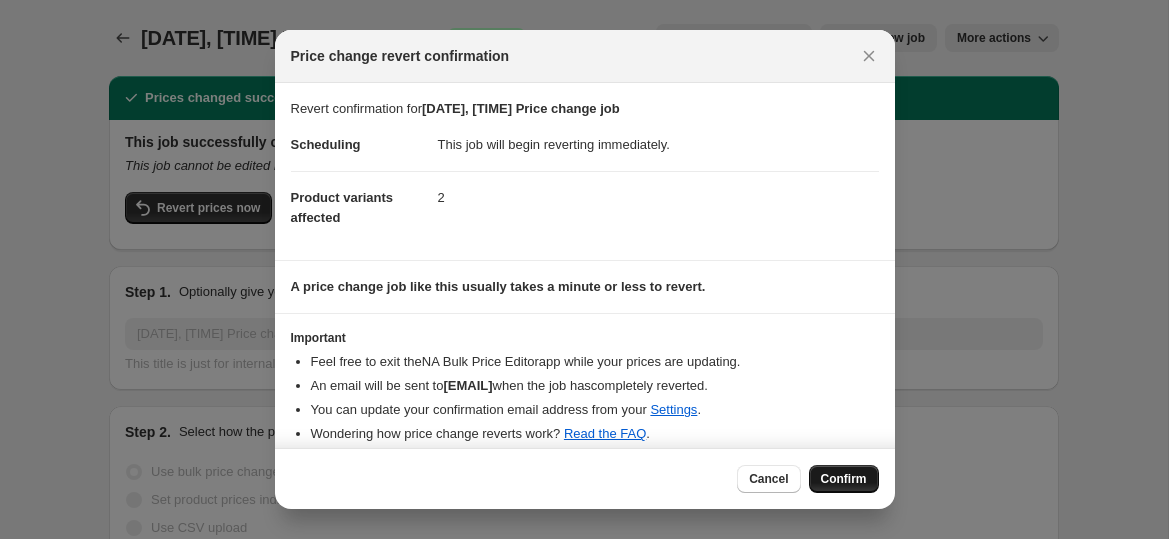 click on "Confirm" at bounding box center (844, 479) 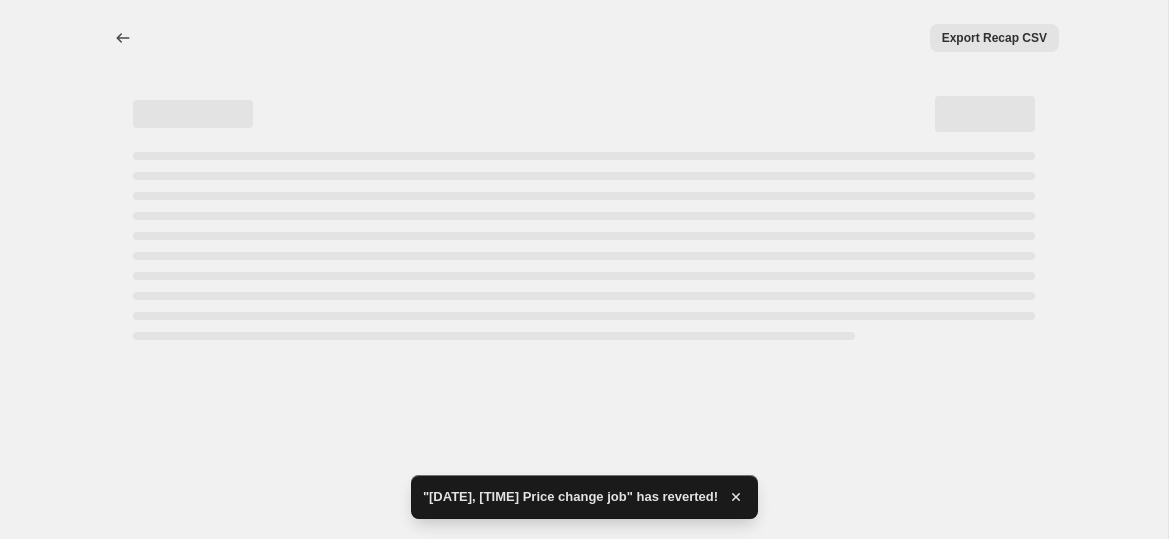 select on "ecap" 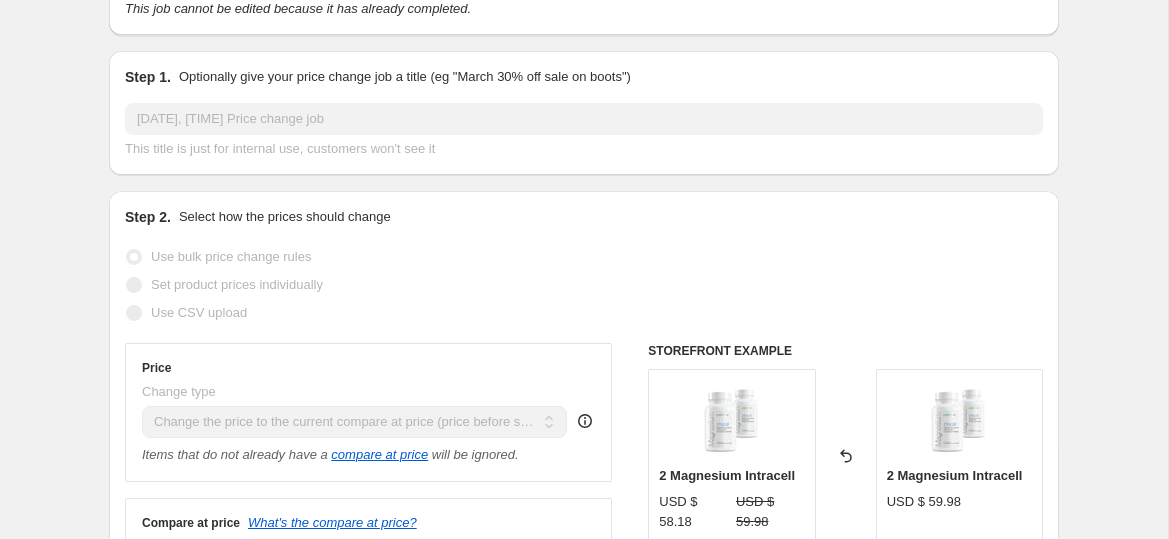 scroll, scrollTop: 0, scrollLeft: 0, axis: both 